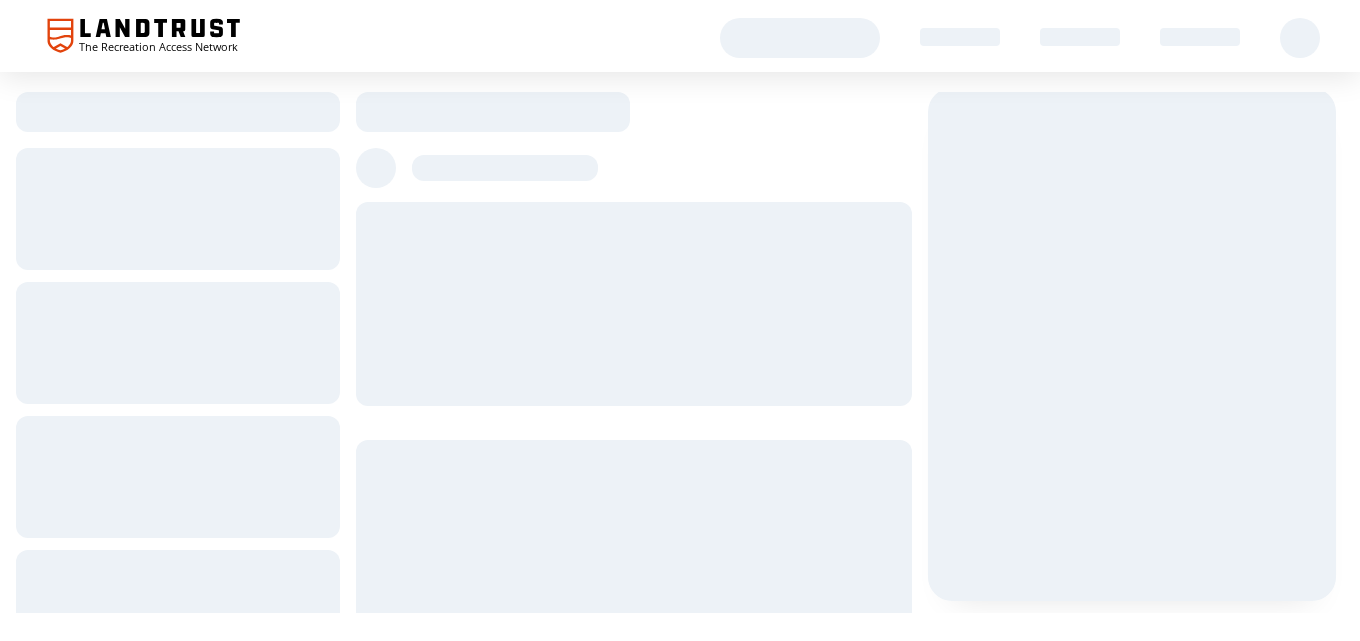 scroll, scrollTop: 0, scrollLeft: 0, axis: both 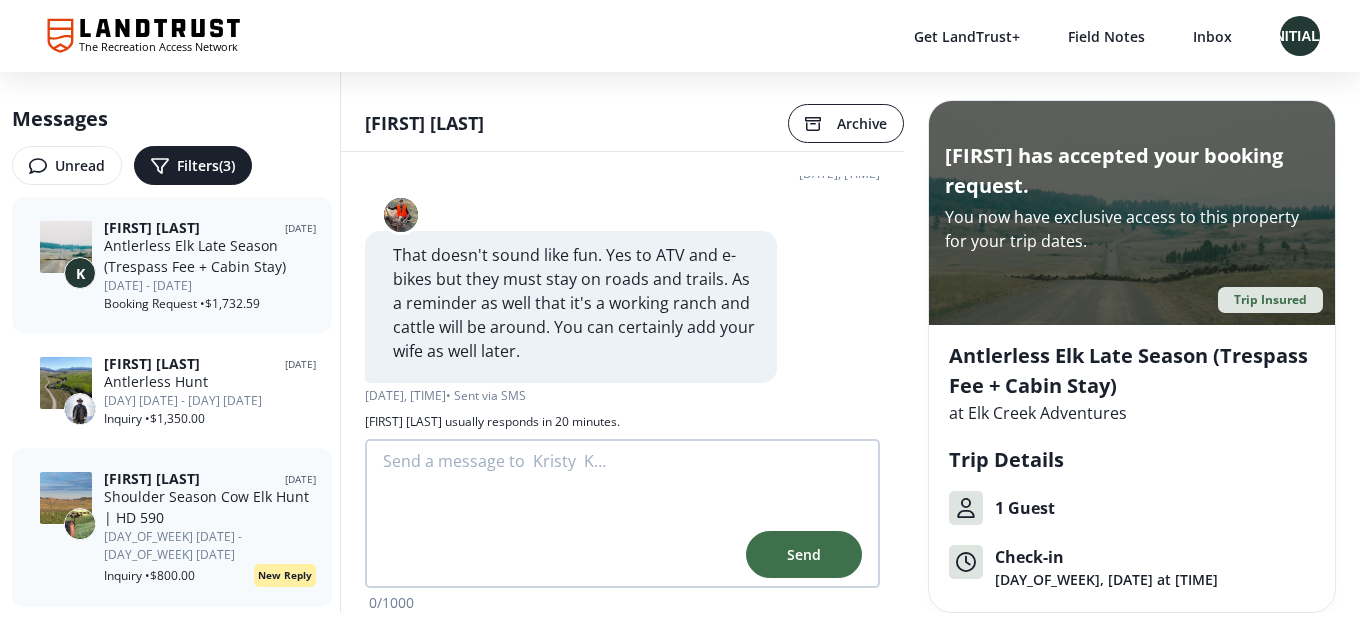click on "Shoulder Season Cow Elk Hunt | HD 590" at bounding box center [210, 507] 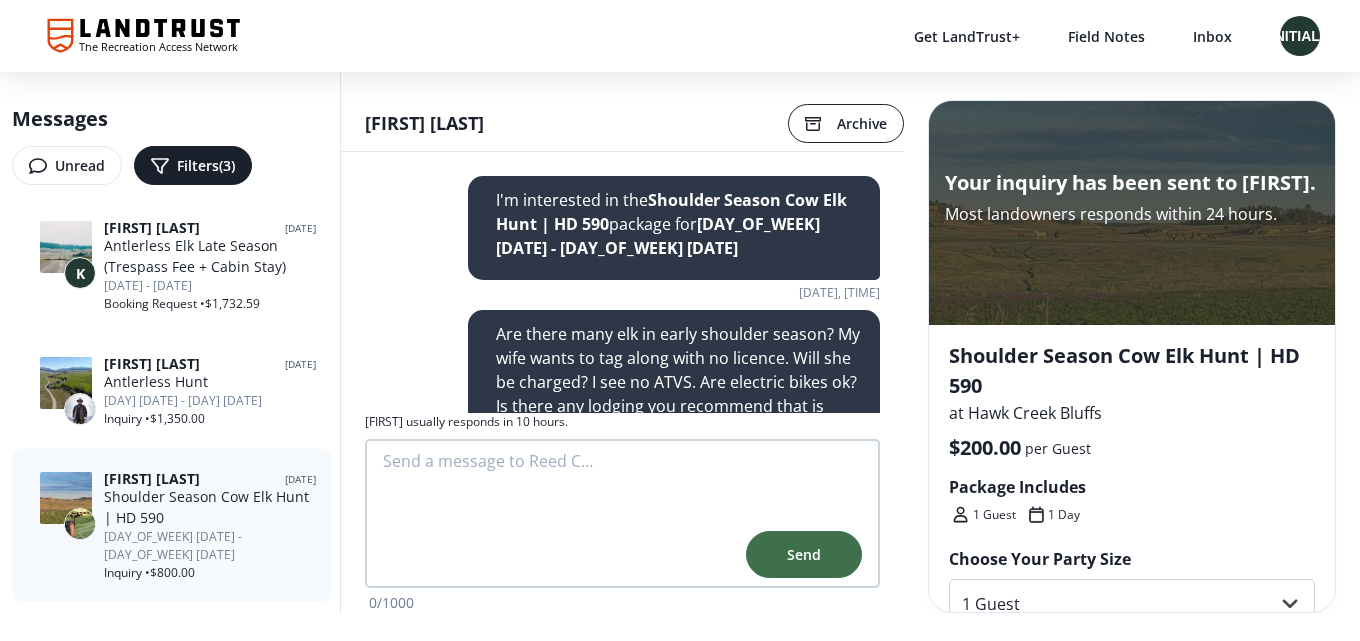 scroll, scrollTop: 672, scrollLeft: 0, axis: vertical 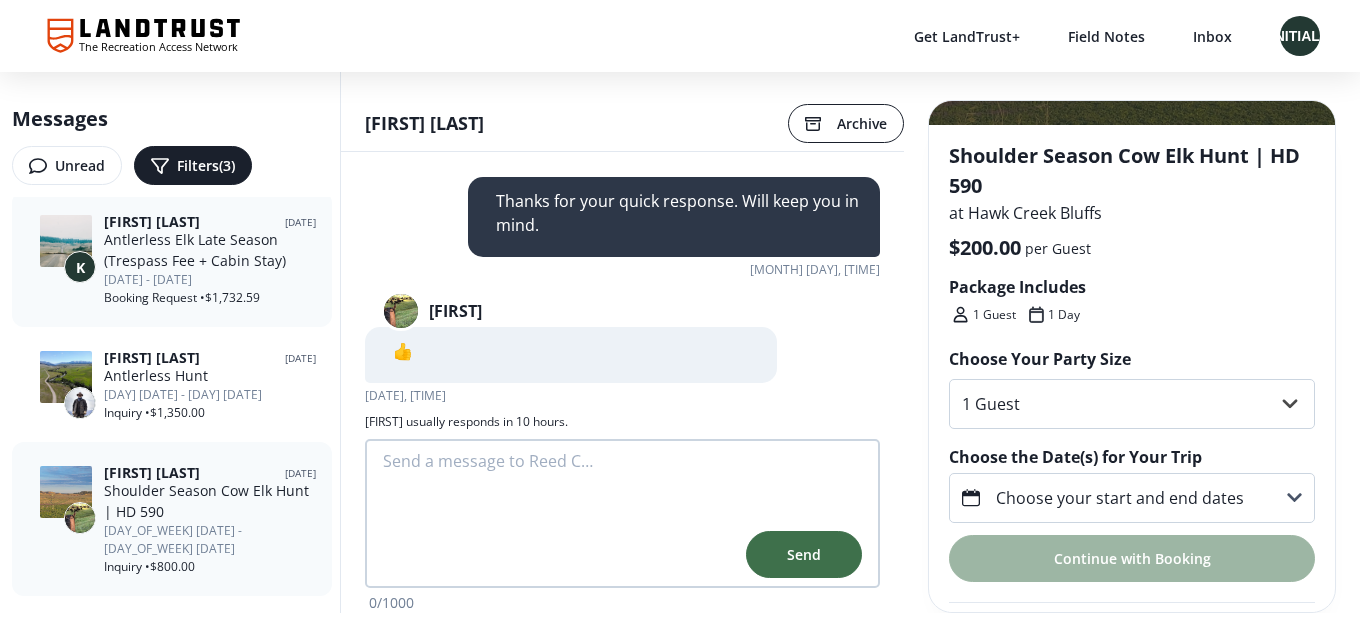 click on "Antlerless Elk Late Season (Trespass Fee + Cabin Stay)" at bounding box center [210, 250] 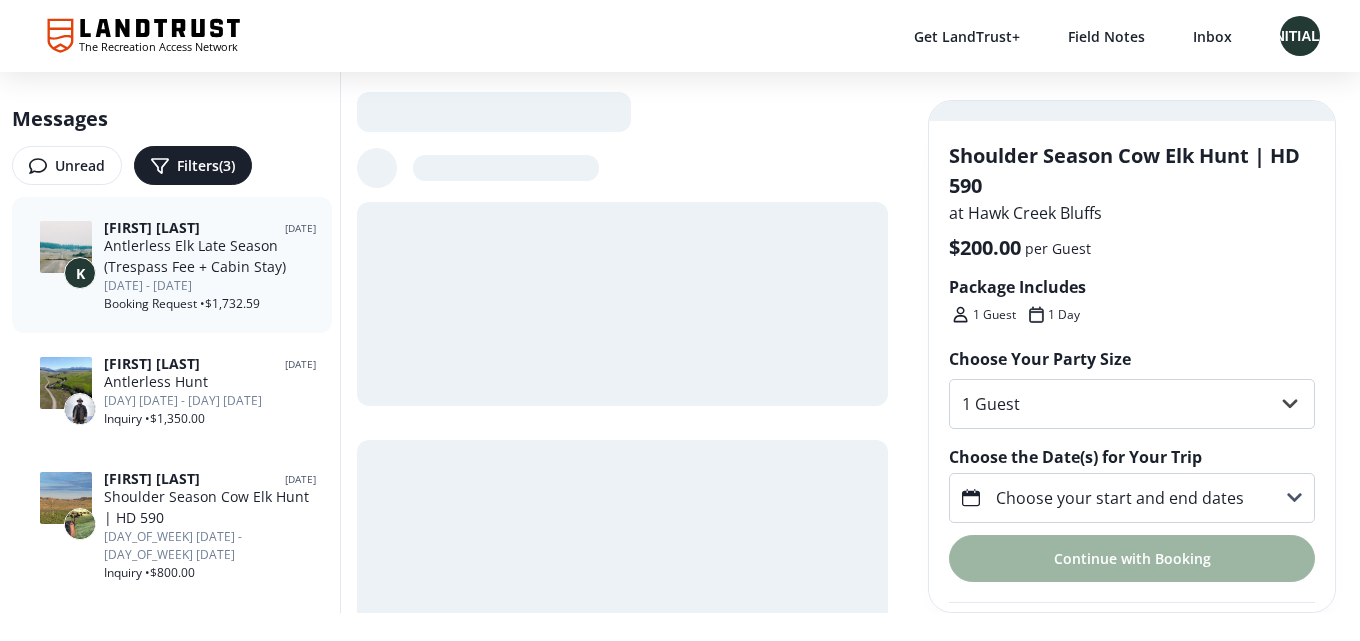 scroll, scrollTop: 0, scrollLeft: 0, axis: both 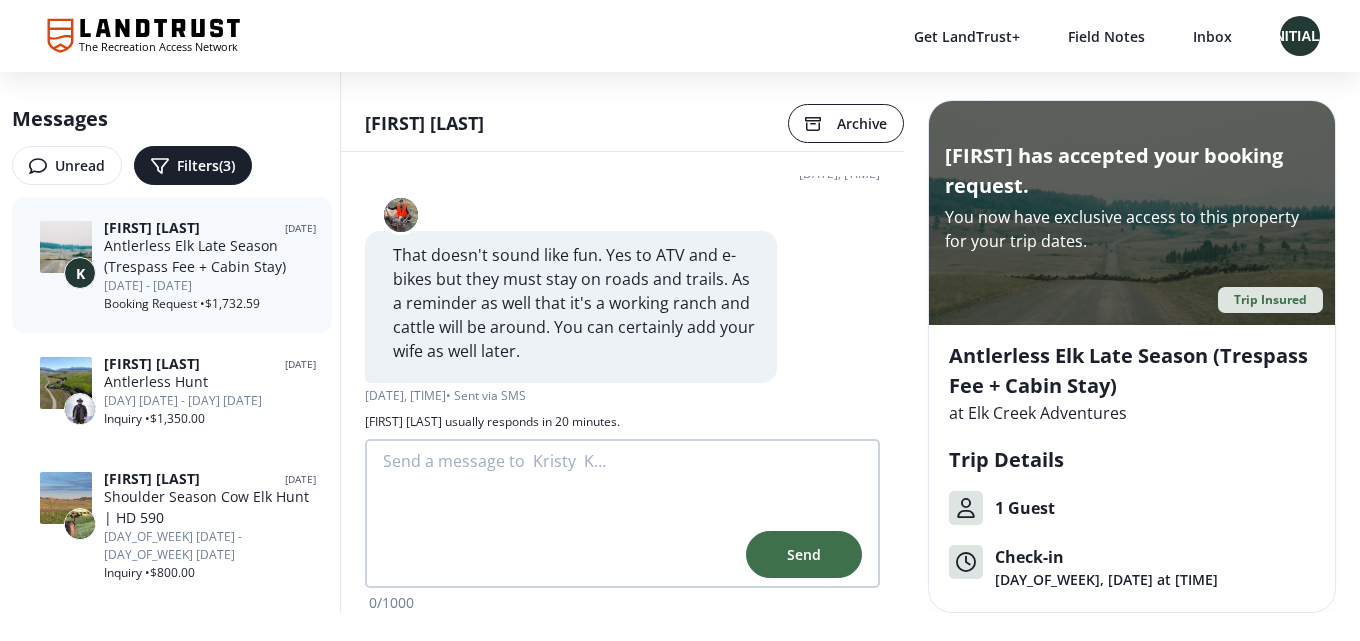 click at bounding box center [622, 487] 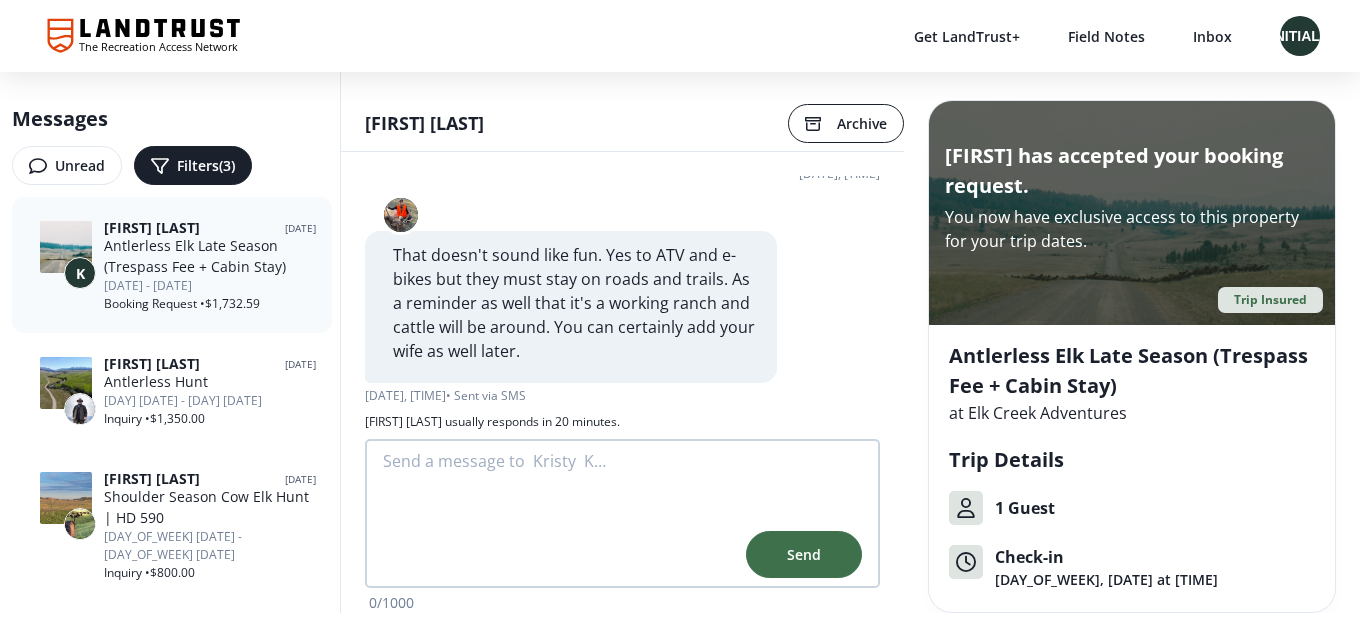 click at bounding box center [401, 215] 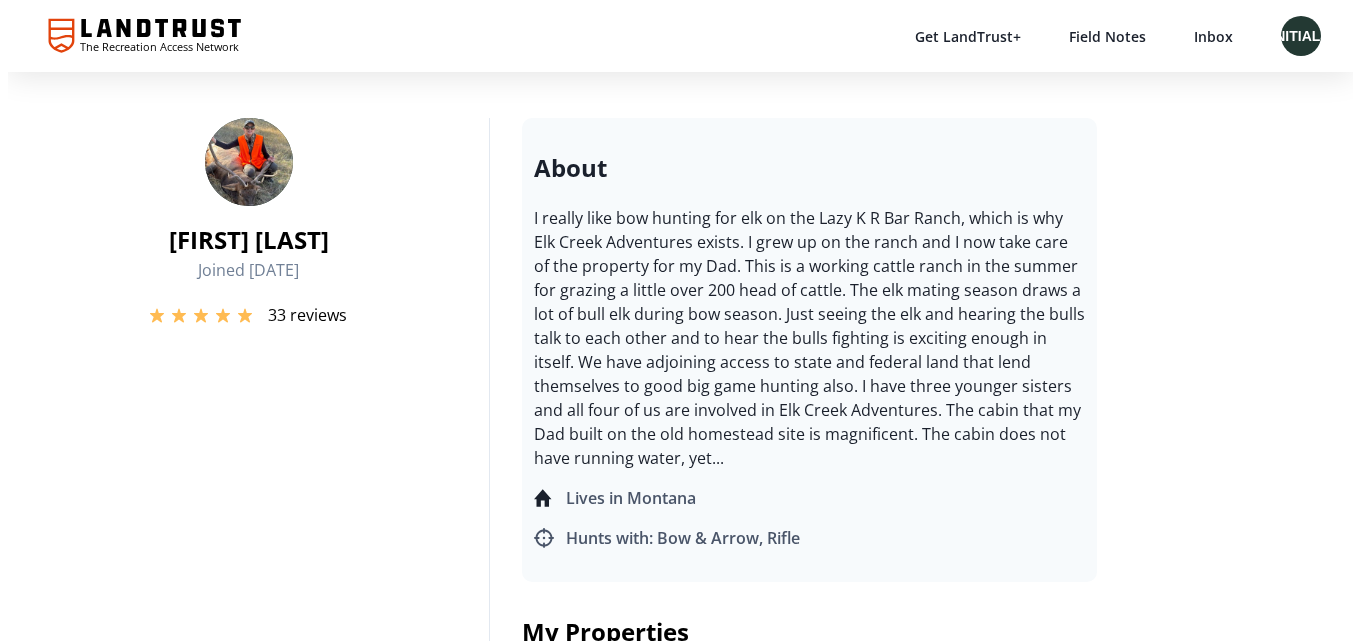 scroll, scrollTop: 0, scrollLeft: 0, axis: both 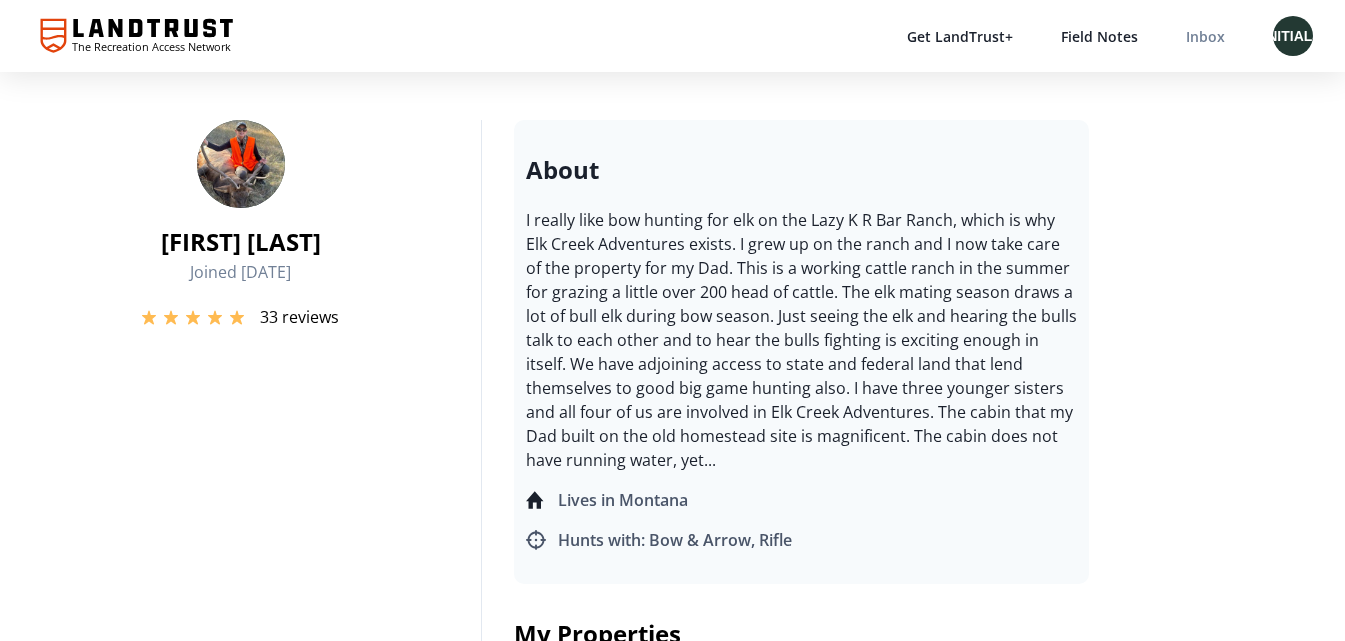click on "Inbox" at bounding box center (1205, 36) 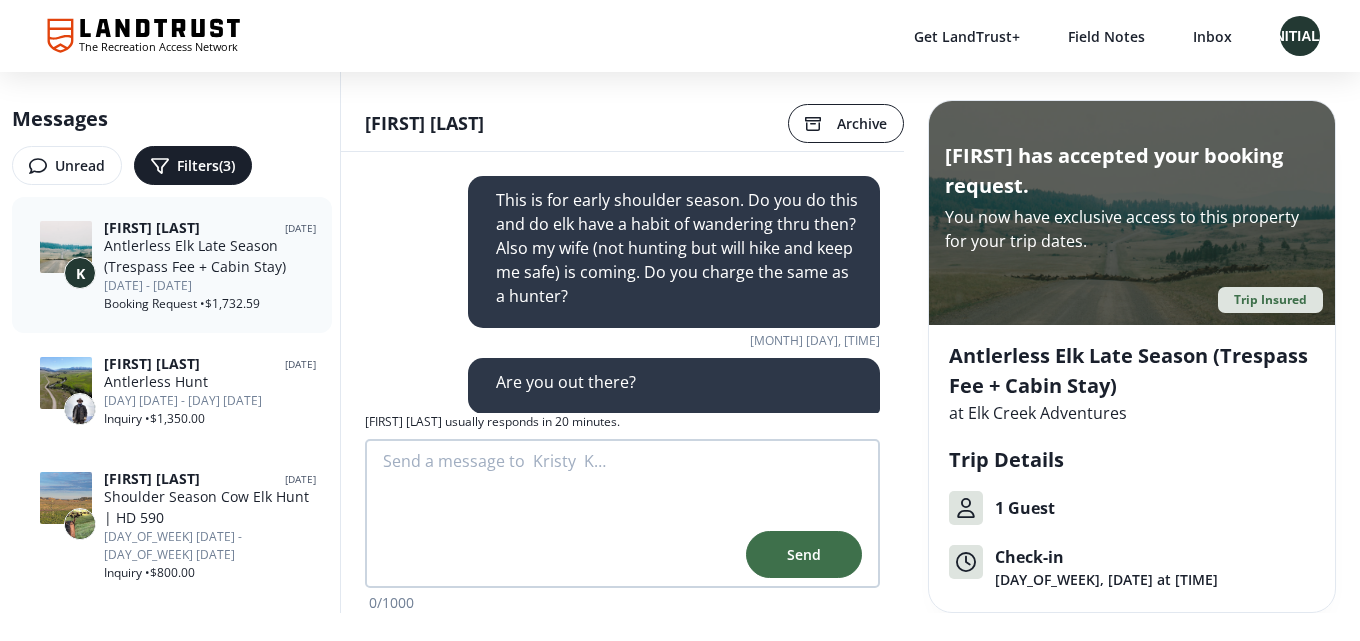 scroll, scrollTop: 1052, scrollLeft: 0, axis: vertical 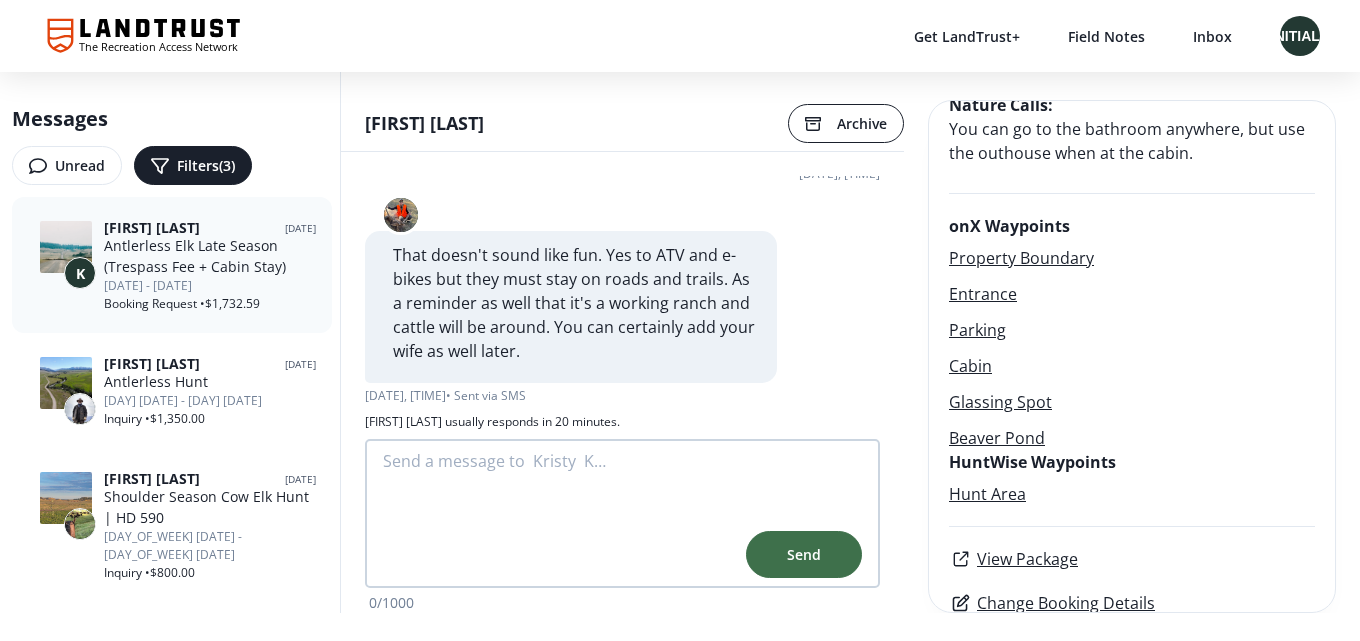 click on "Glassing Spot" at bounding box center [1132, 402] 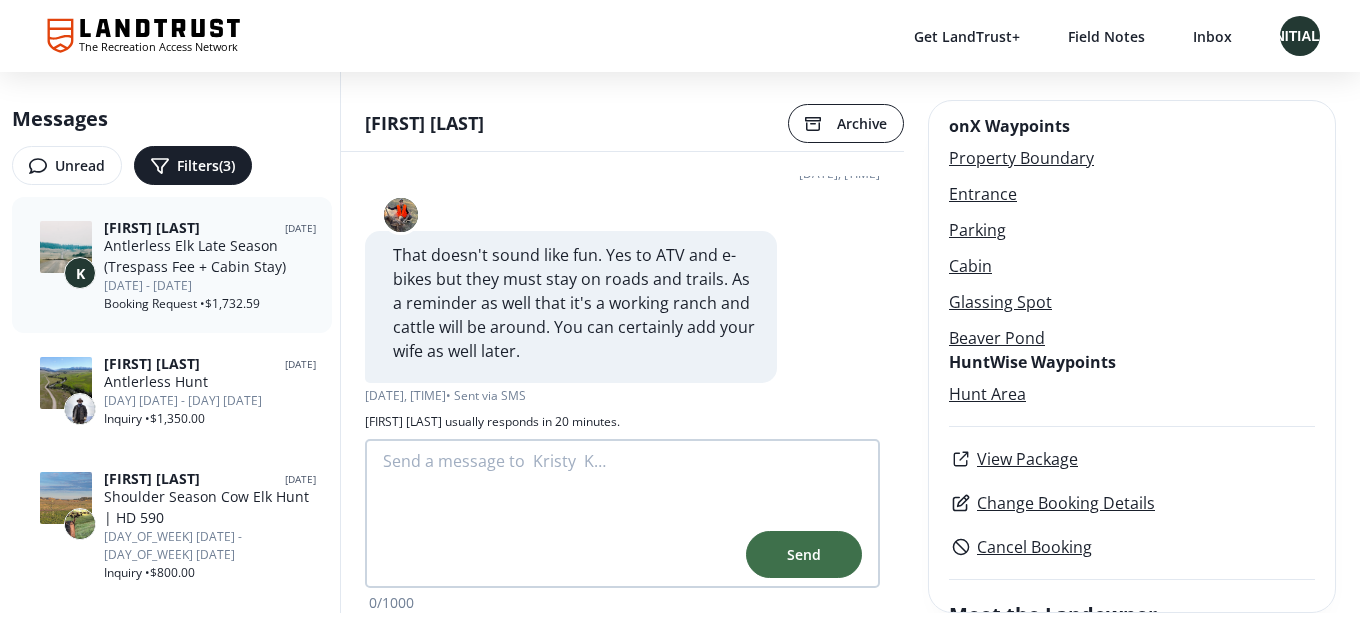 scroll, scrollTop: 1300, scrollLeft: 0, axis: vertical 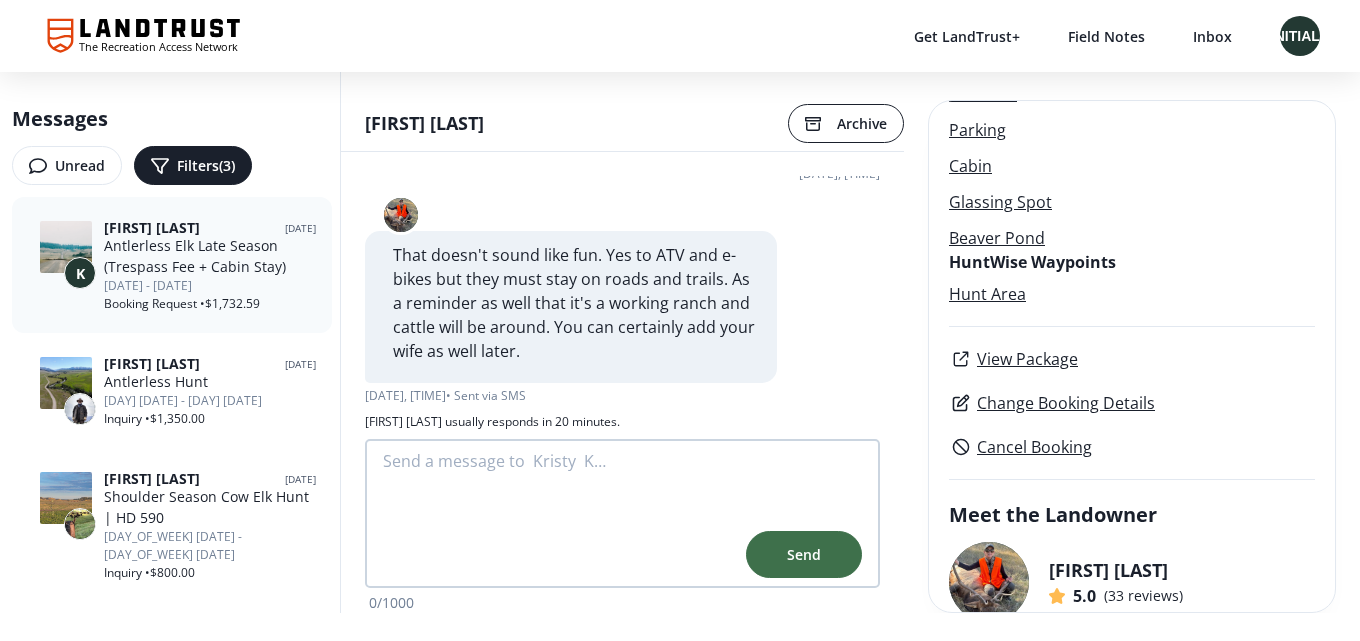 click on "Hunt Area" at bounding box center [1132, 294] 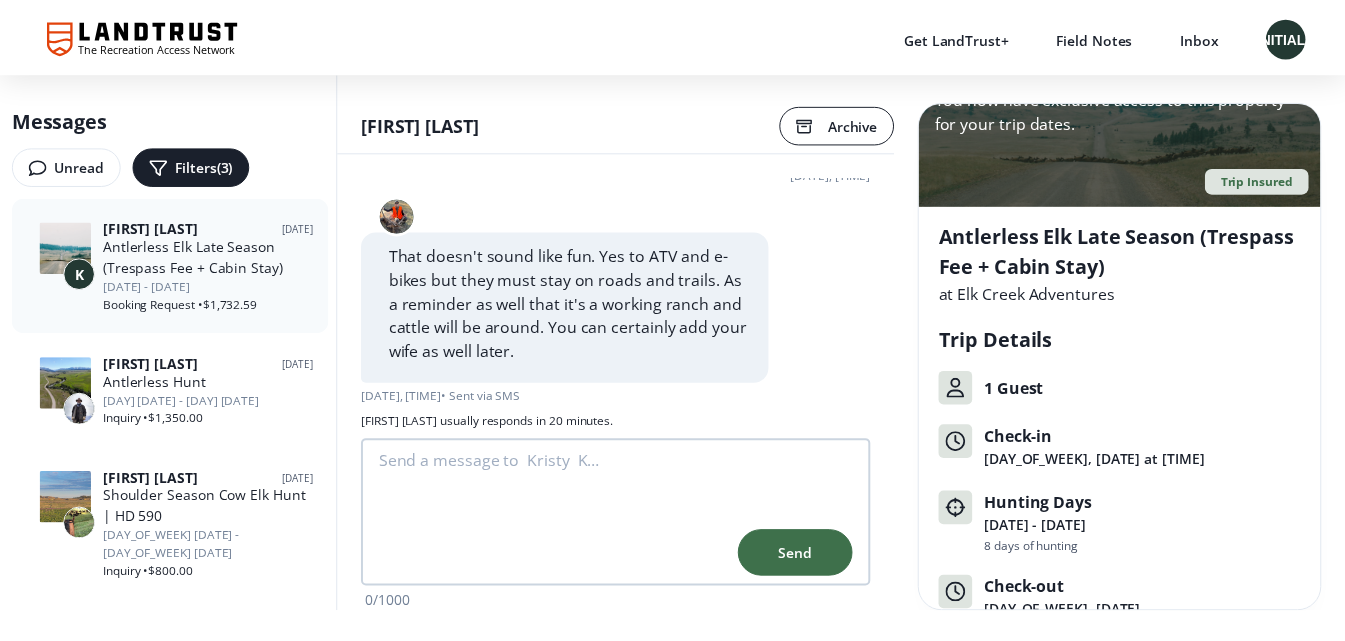 scroll, scrollTop: 0, scrollLeft: 0, axis: both 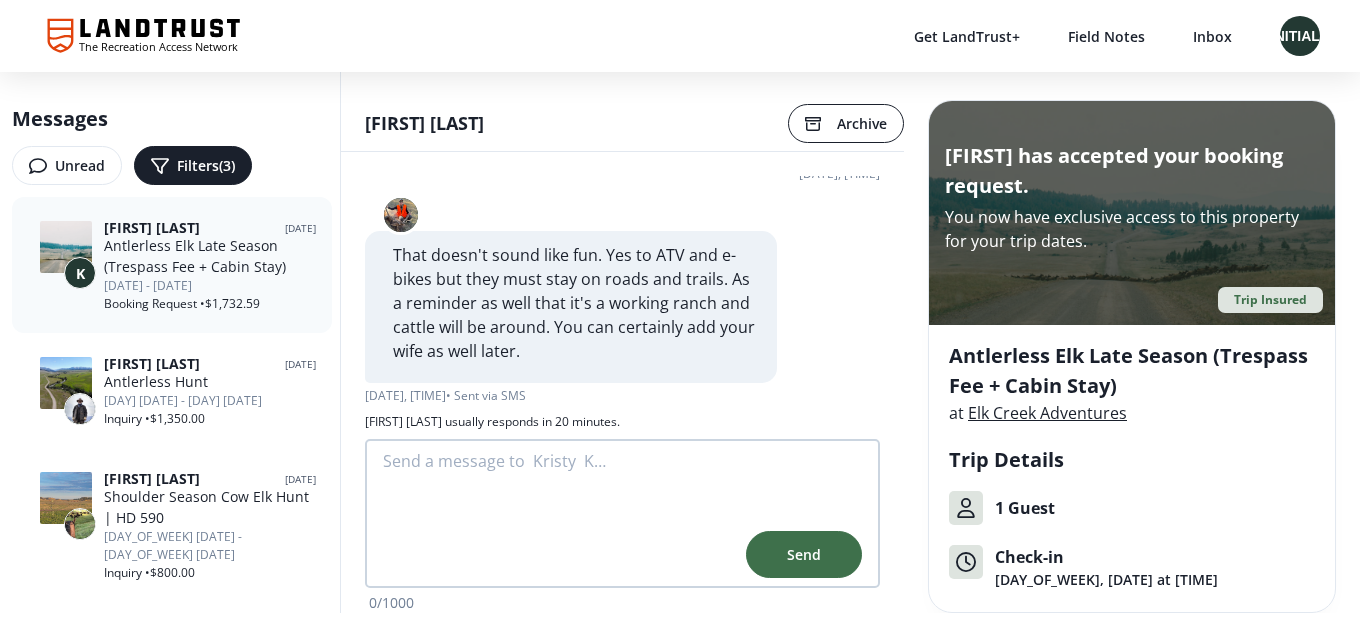 click on "Elk Creek Adventures" at bounding box center (1047, 413) 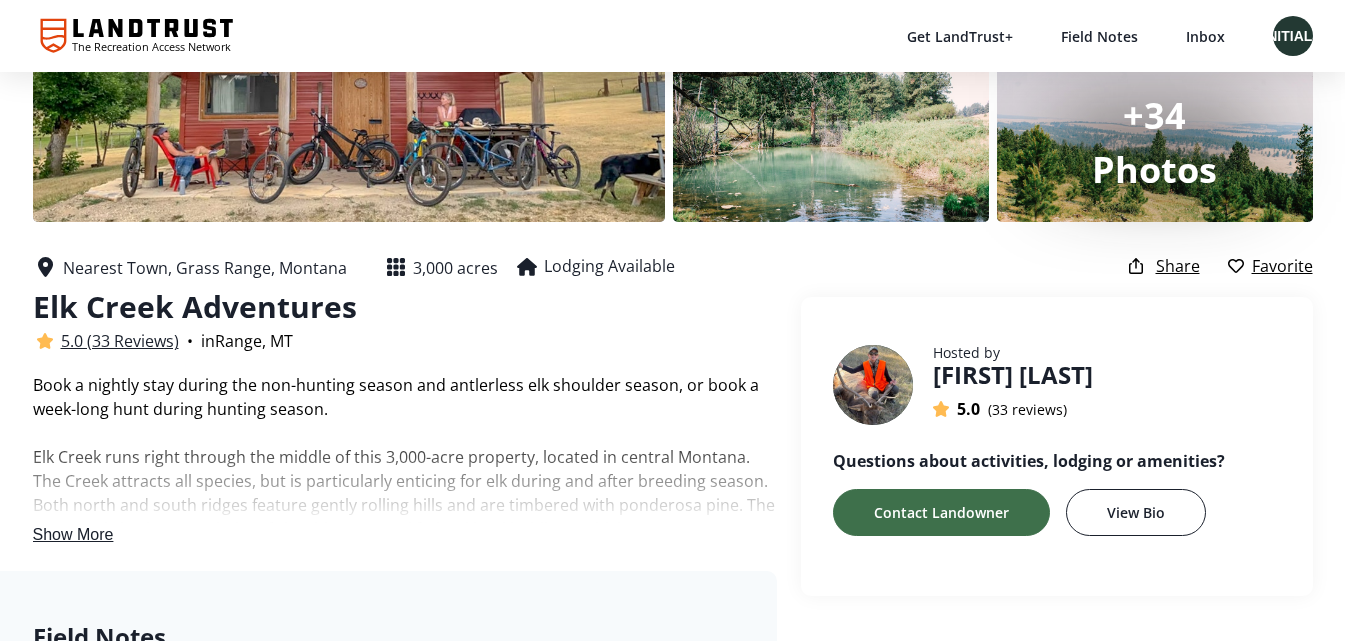 scroll, scrollTop: 200, scrollLeft: 0, axis: vertical 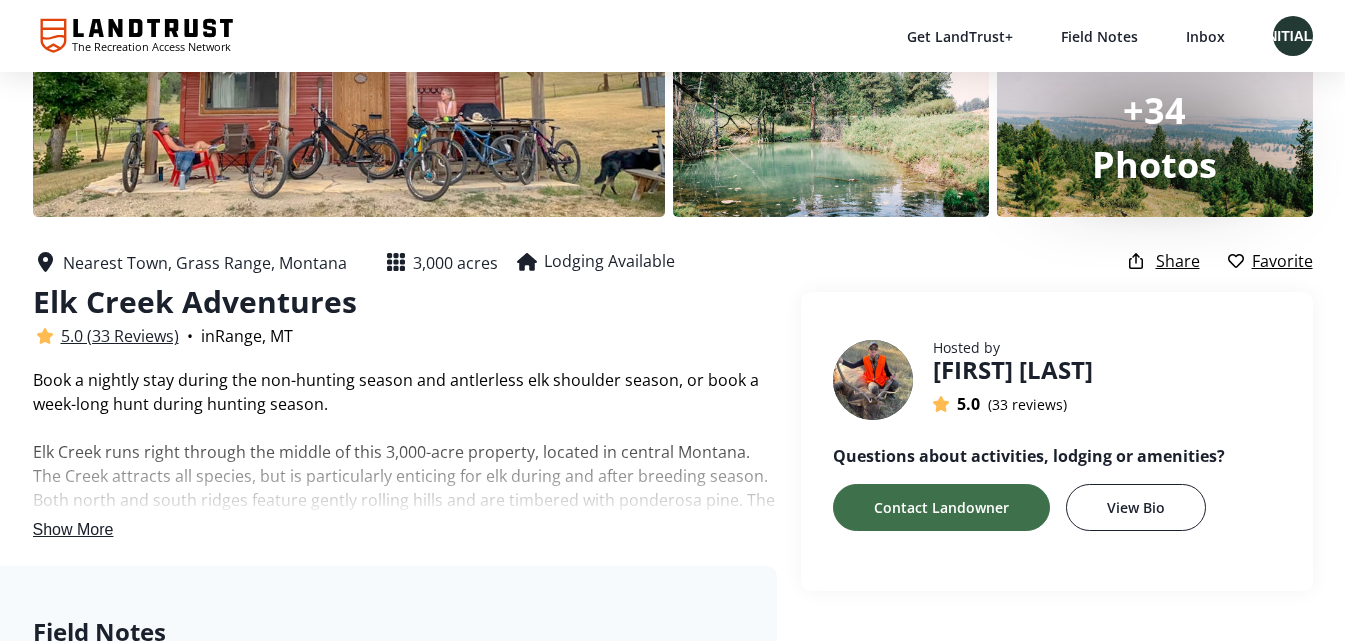 click on "Show More" at bounding box center (73, 529) 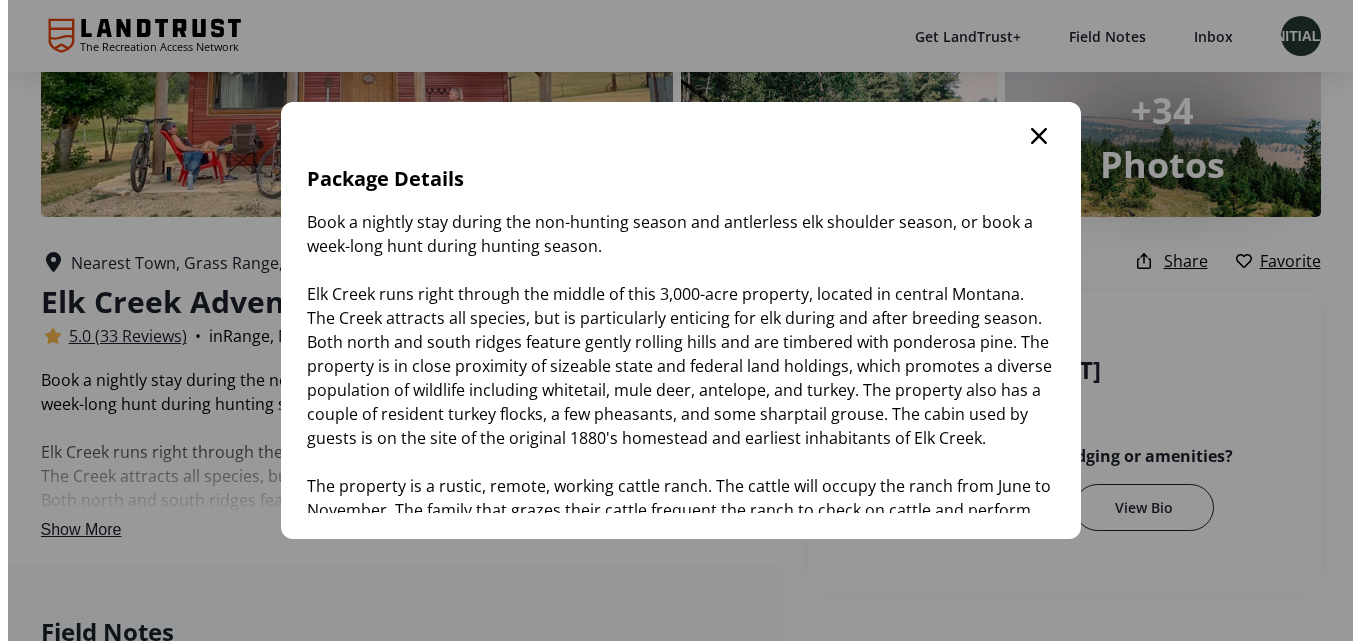 scroll, scrollTop: 0, scrollLeft: 0, axis: both 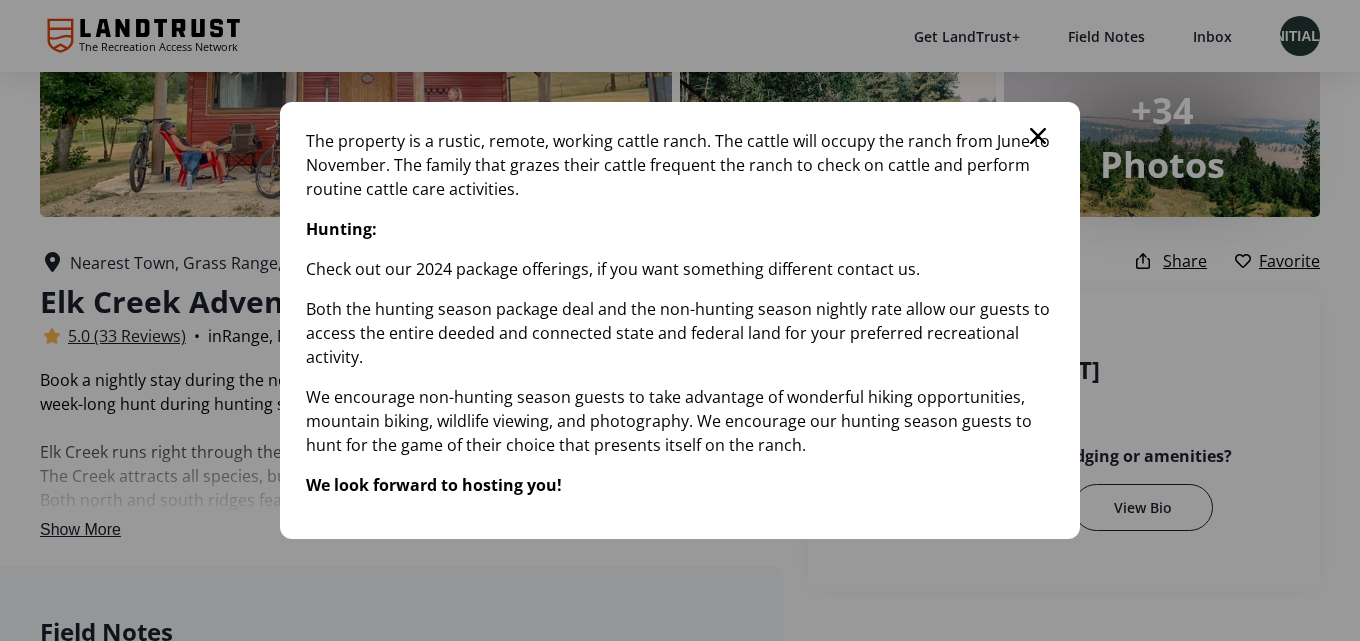 click 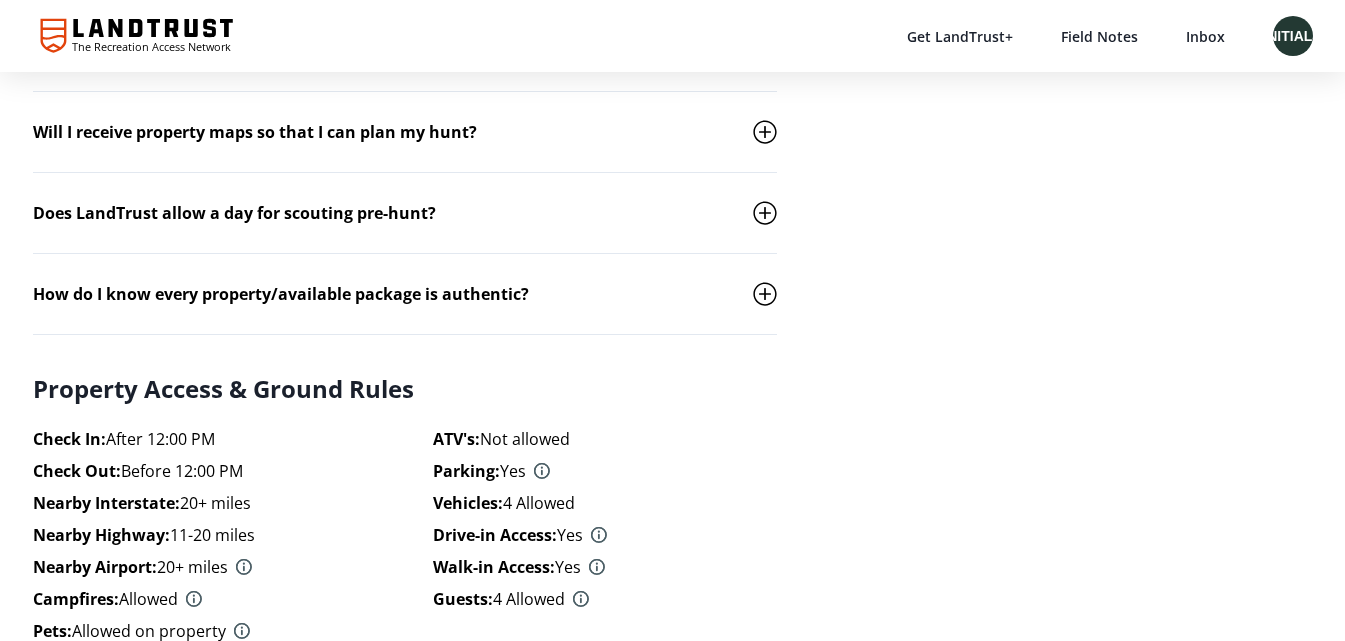 scroll, scrollTop: 5600, scrollLeft: 0, axis: vertical 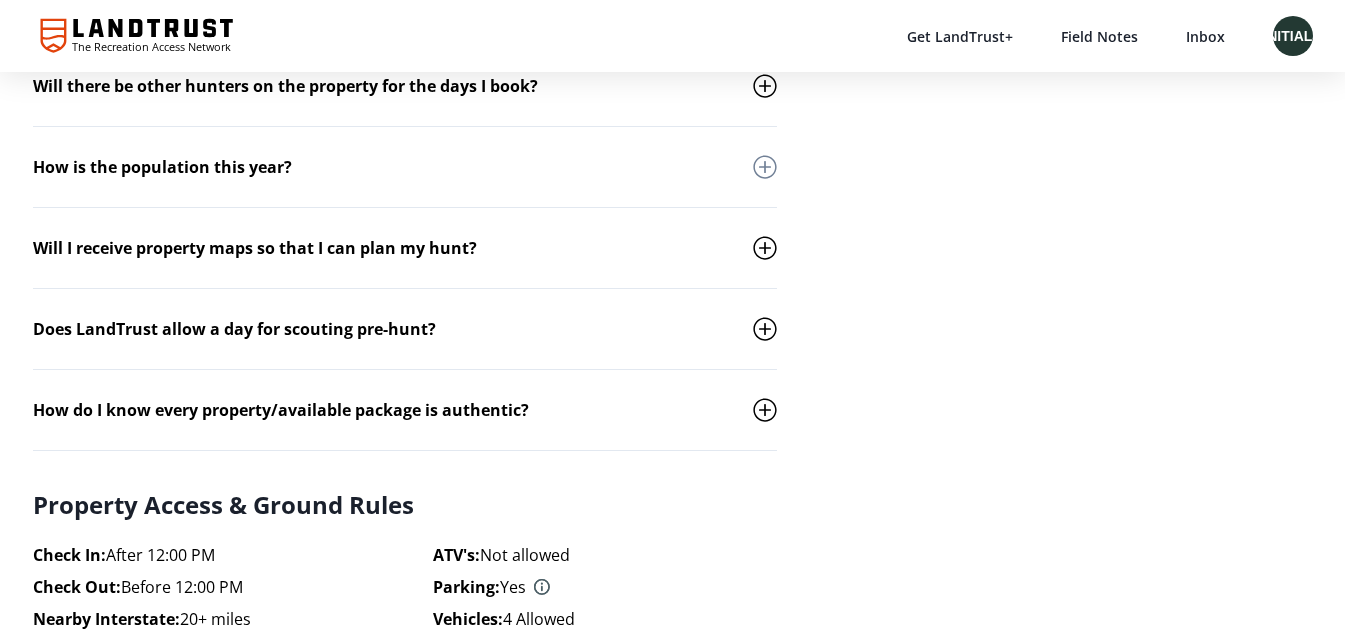 click 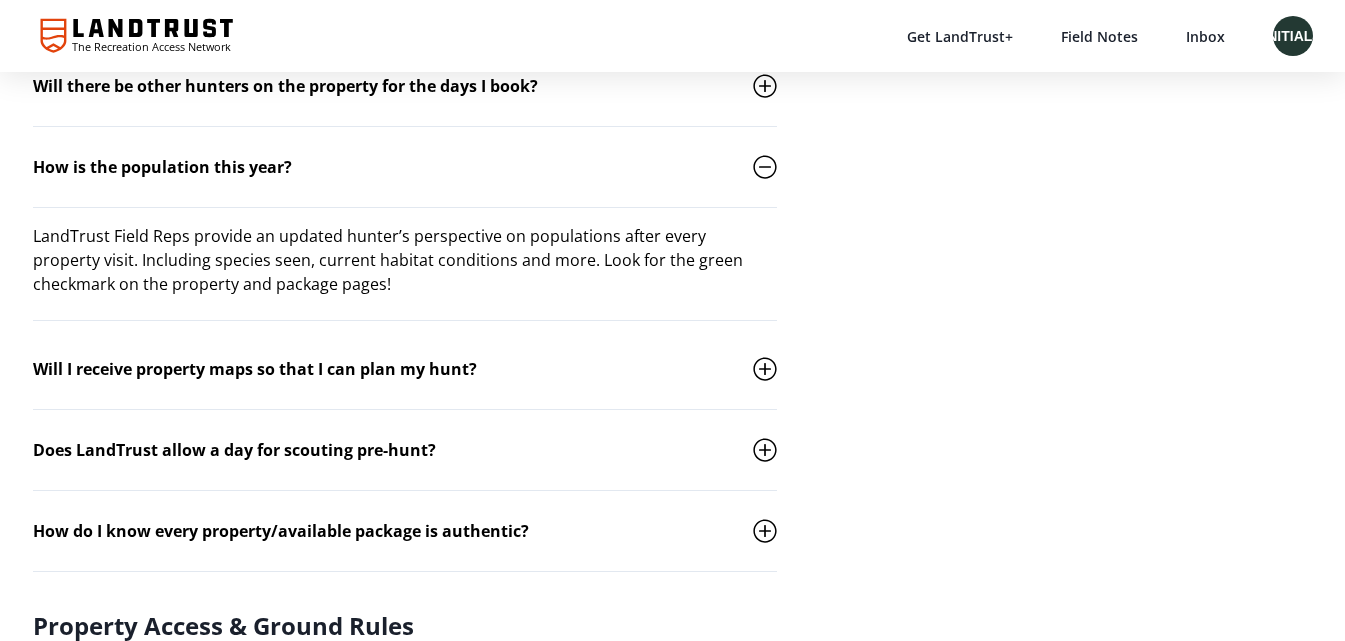 click 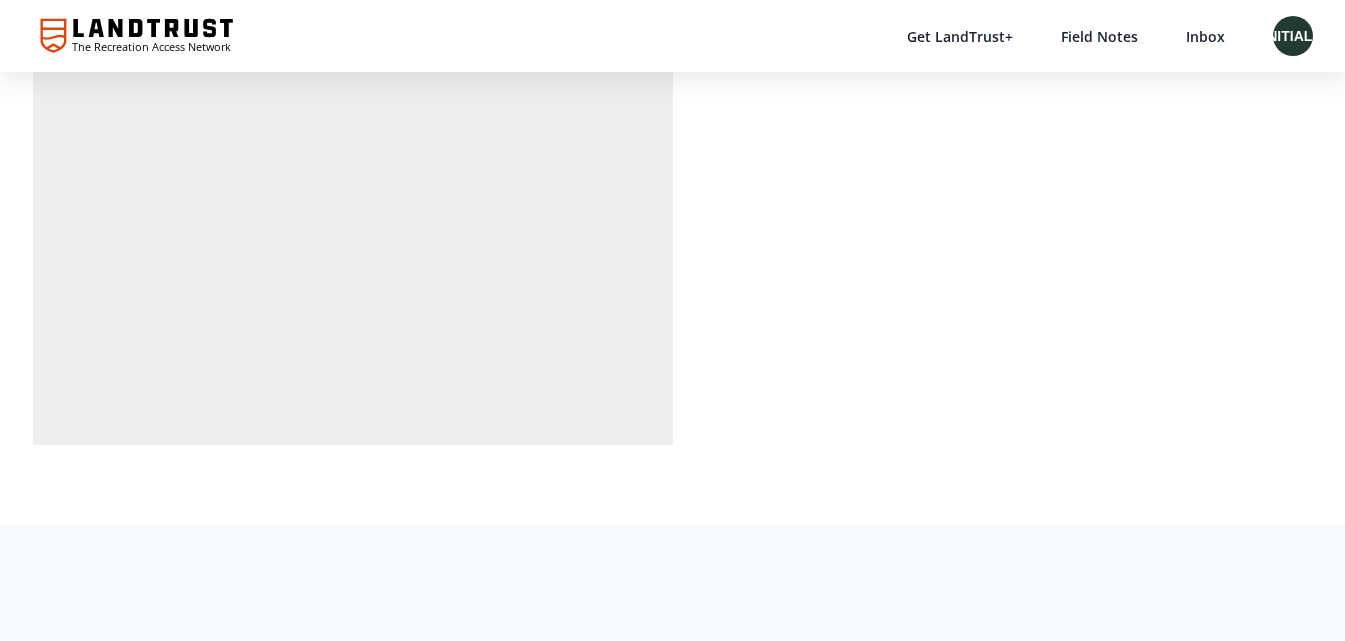 scroll, scrollTop: 19399, scrollLeft: 0, axis: vertical 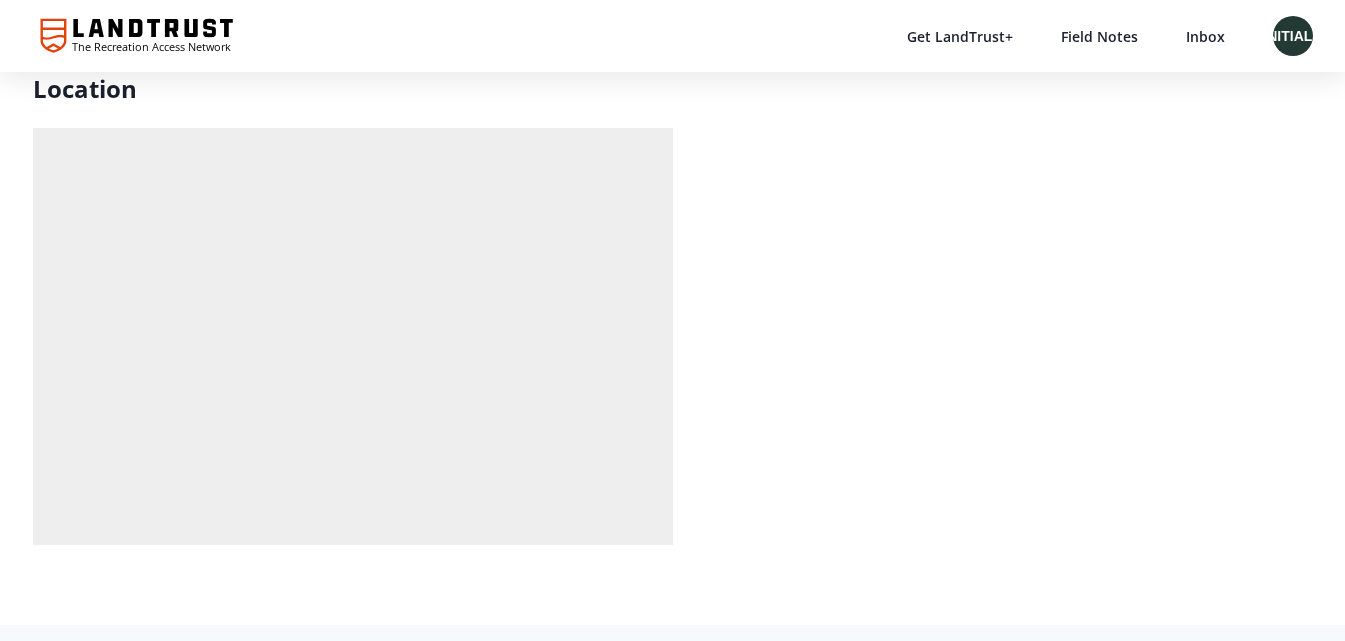 click at bounding box center (353, 141) 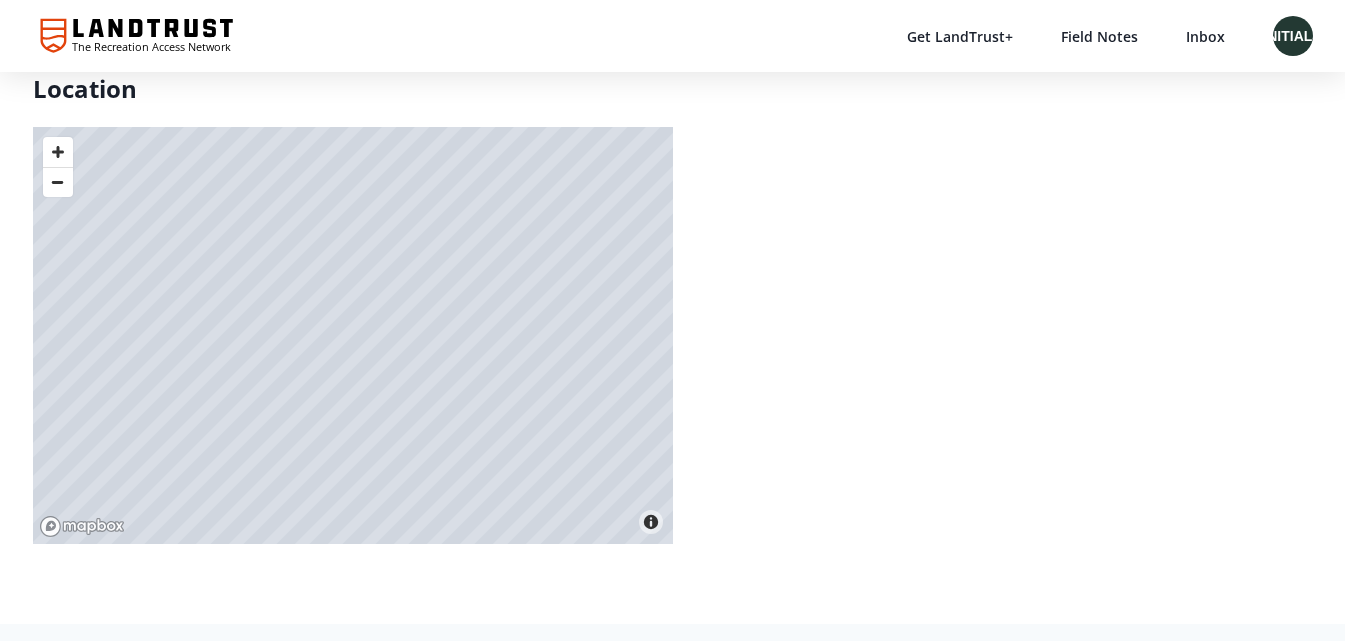 click on "The Recreation Access Network Share The Recreation Access Network Get LandTrust+ Field Notes Inbox RG Trips Profile Favorites Exclusive Offers Log out RG [FIRST] [LAST] [EMAIL] Inbox Trips Profile Favorites Exclusive Offers Help Get LandTrust+ Field Notes Logout +34 Photos Elk   Creek   Adventures 5.0 (33 Reviews) • in  Range, MT Nearest Town, Grass Range, Montana  3,000 acres Lodging Available Share Favorite Book a nightly stay during the non-hunting season and antlerless elk shoulder season, or book a week-long hunt during hunting season.  The property is a rustic, remote, working cattle ranch. The cattle will occupy the ranch from June to November. The family that grazes their cattle frequent the ranch to check on cattle and perform routine cattle care activities.
Hunting:
Check out our 2024 package offerings, if you want something different contact us.
We look forward to hosting you!
Show More Package Details
Hunting:
Field Notes ." at bounding box center [672, -9166] 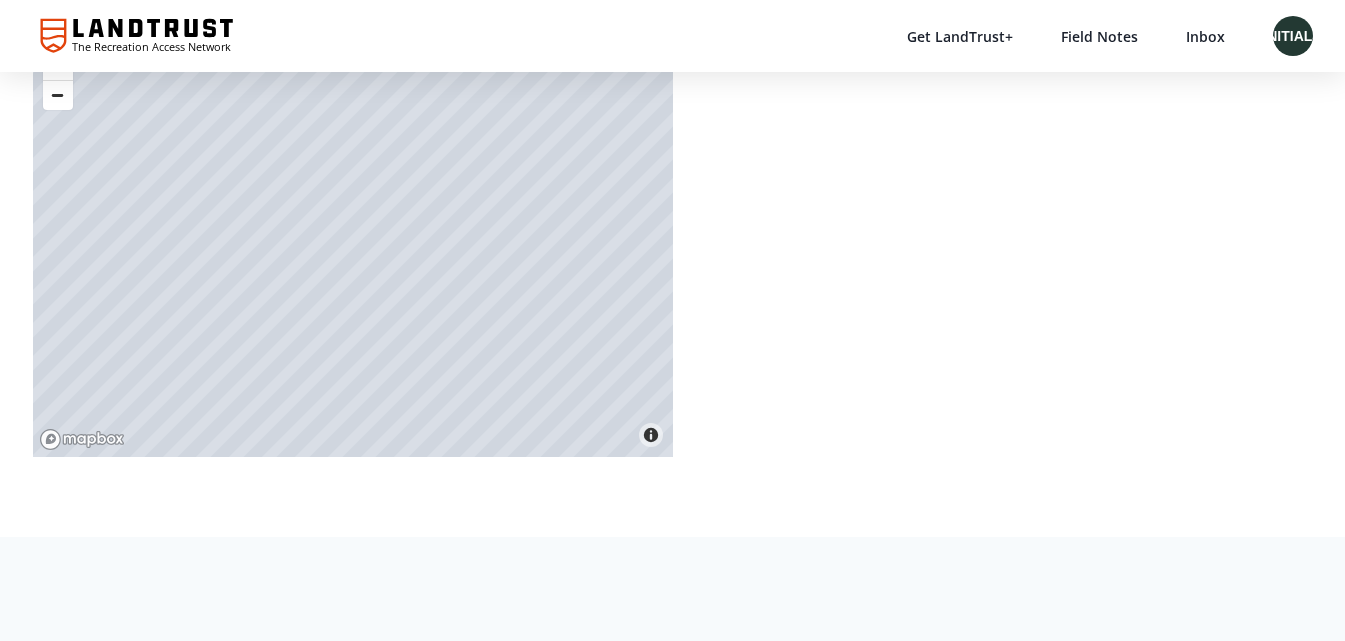 scroll, scrollTop: 19850, scrollLeft: 0, axis: vertical 